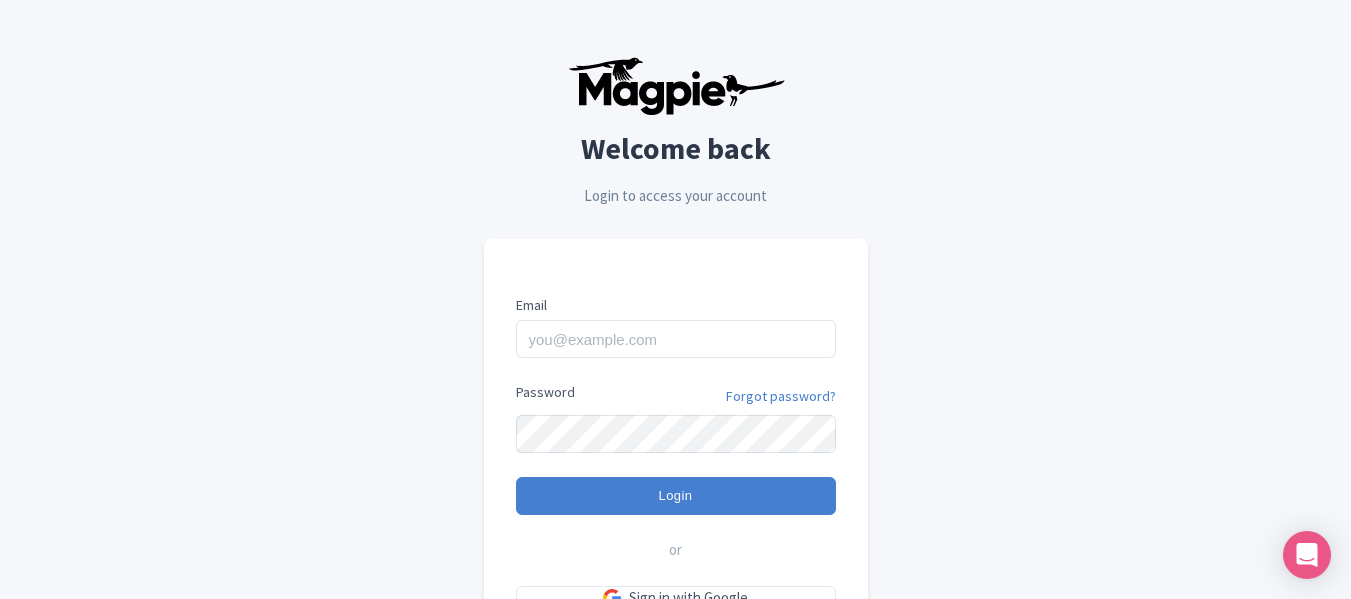 scroll, scrollTop: 0, scrollLeft: 0, axis: both 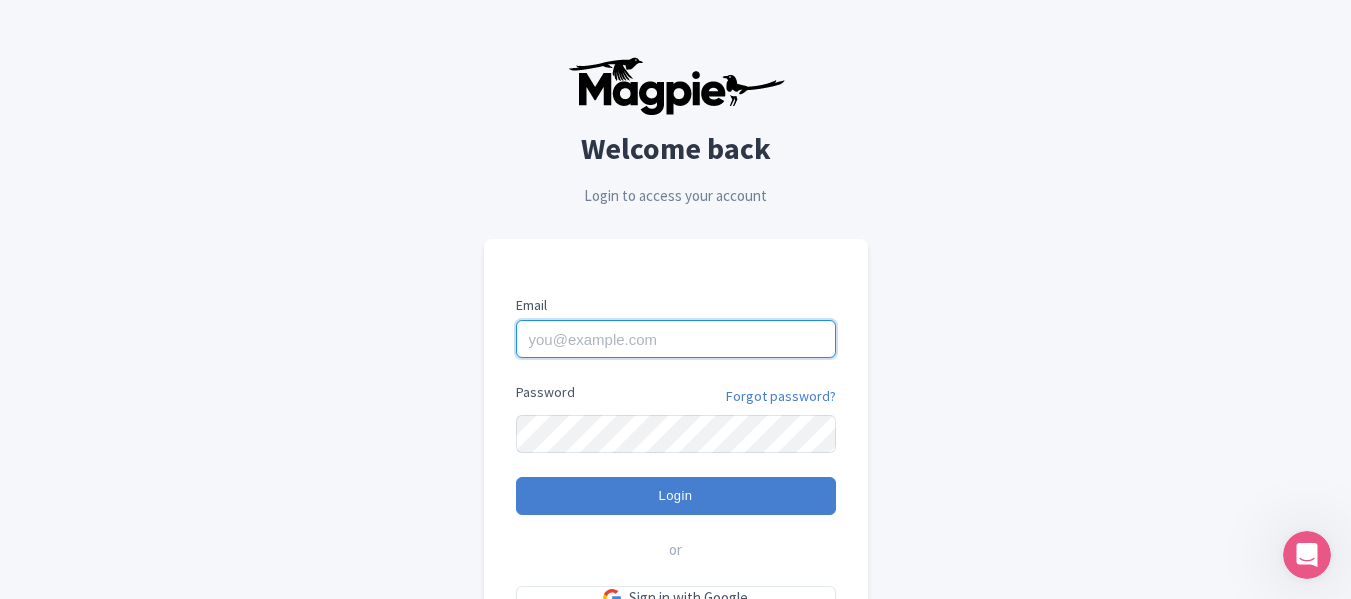 click on "Email" at bounding box center (676, 339) 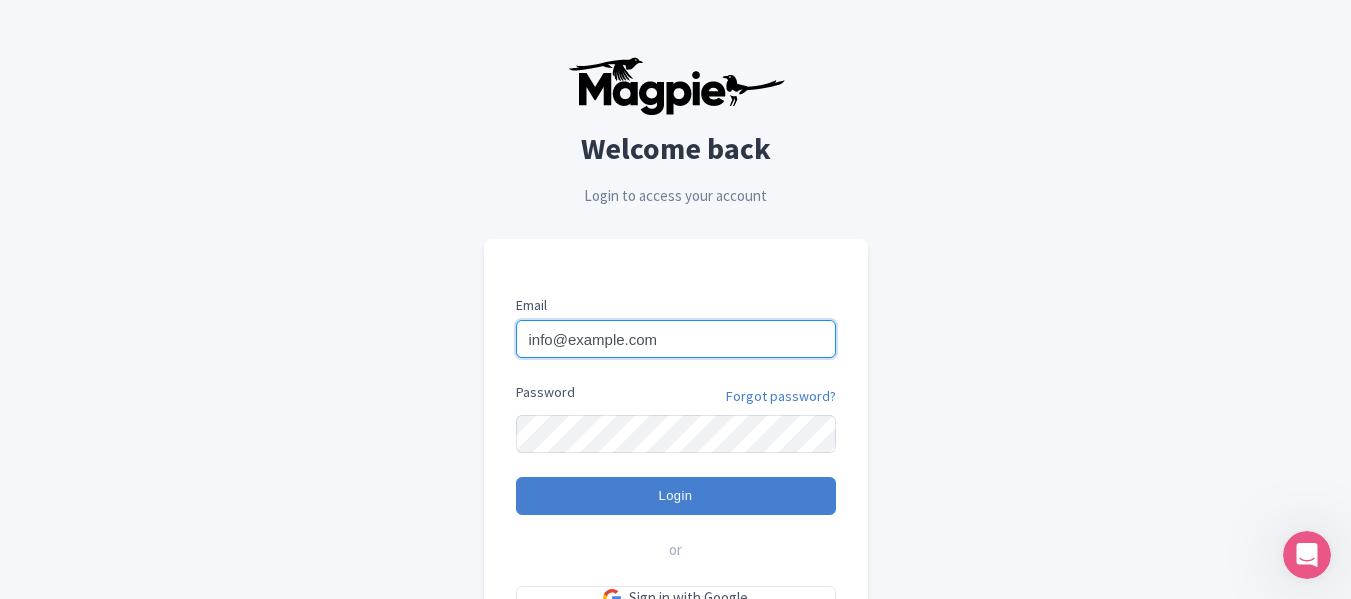 type on "info@MACHUPICCHUPERUTOURS.COM" 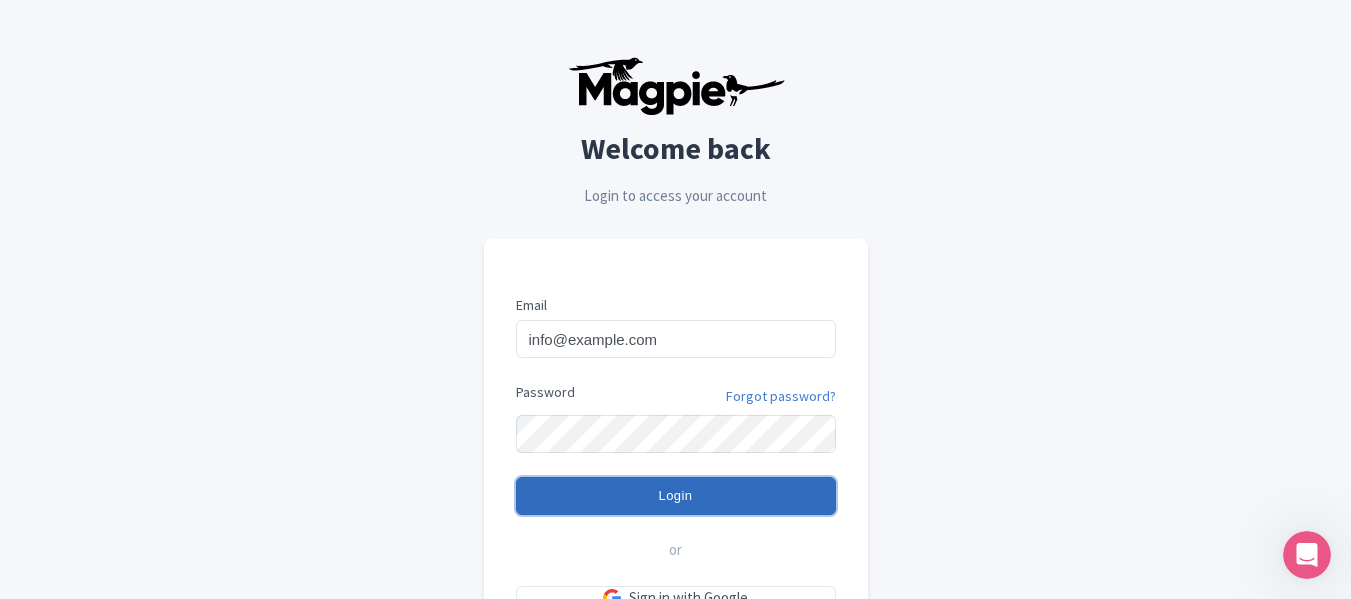 click on "Login" at bounding box center [676, 496] 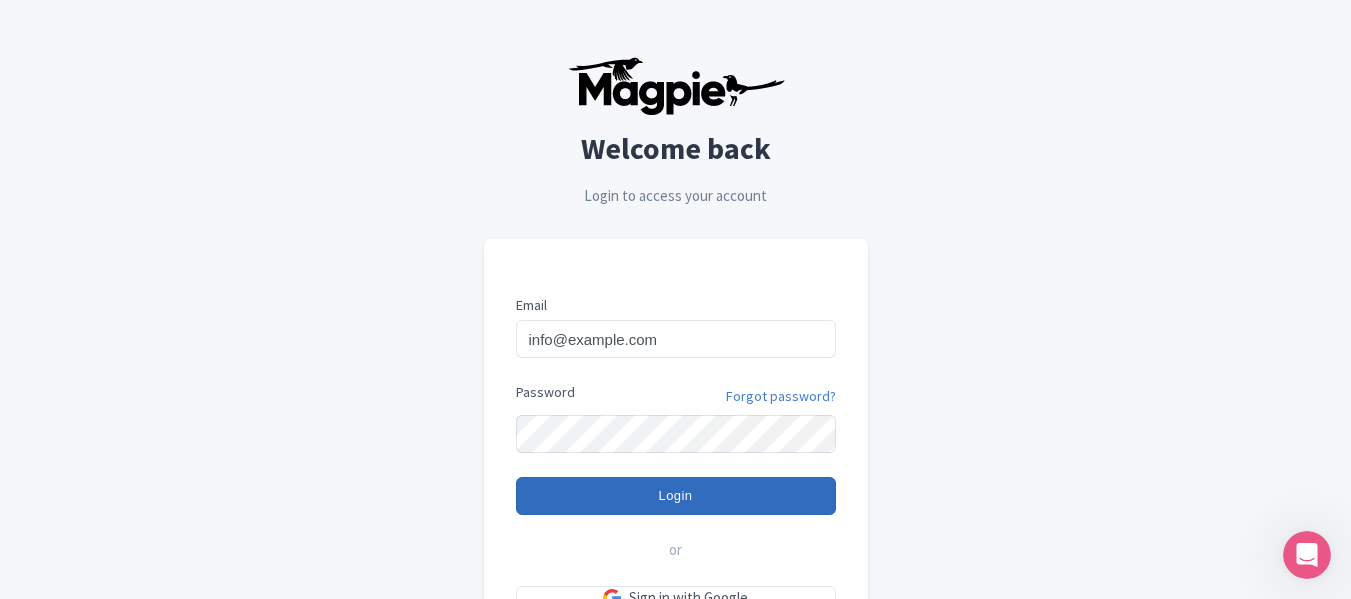 type on "Logging in..." 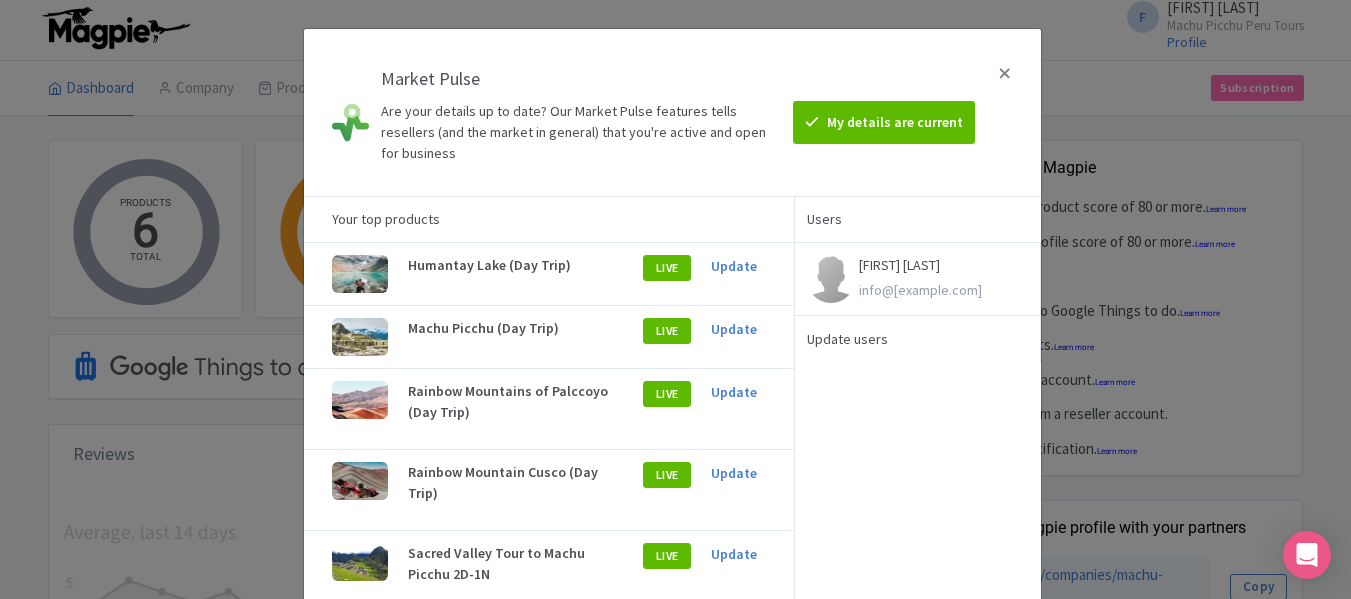 scroll, scrollTop: 0, scrollLeft: 0, axis: both 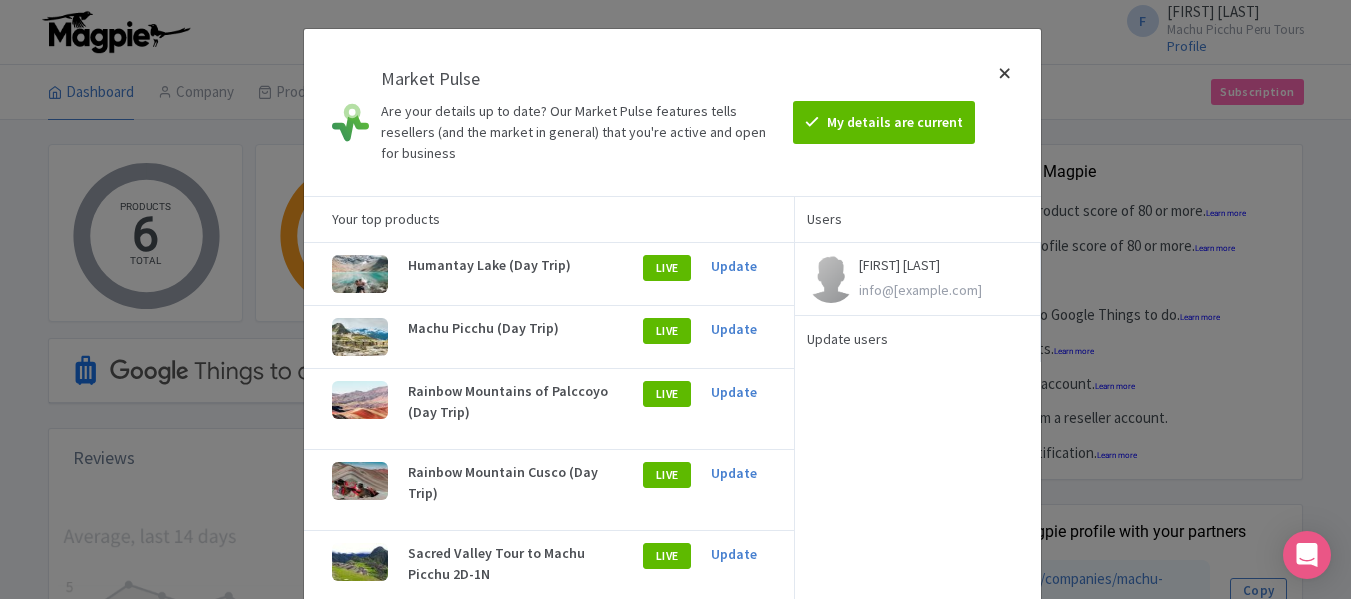 click at bounding box center [1005, 112] 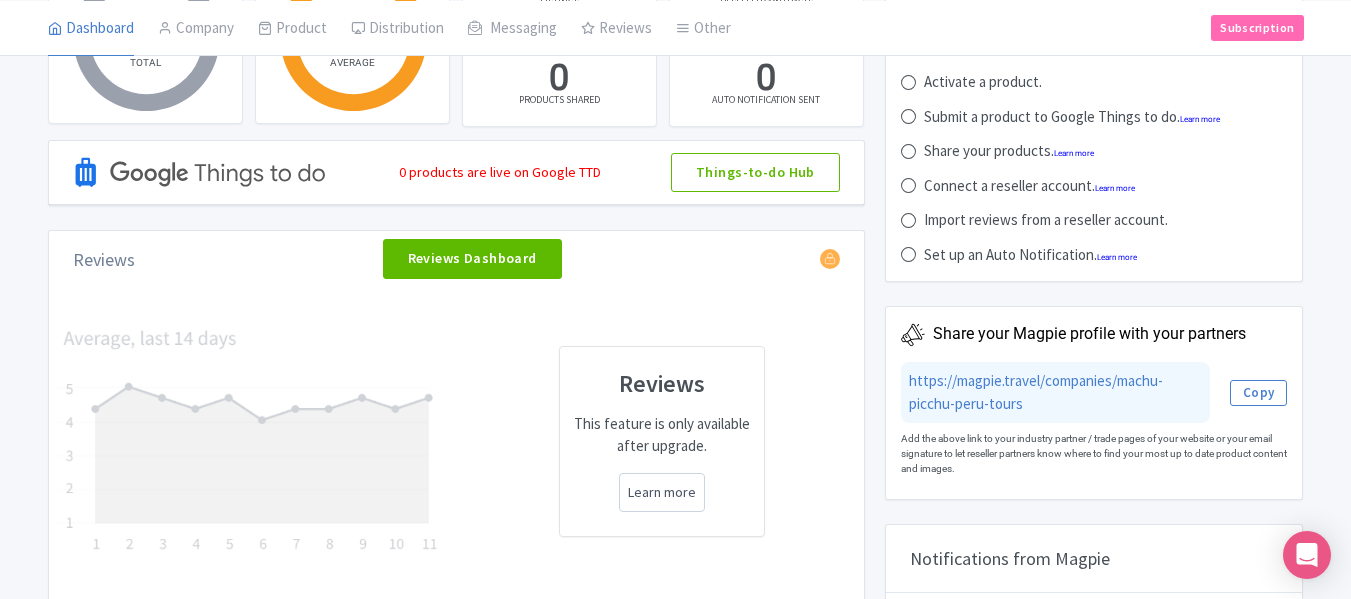 scroll, scrollTop: 200, scrollLeft: 0, axis: vertical 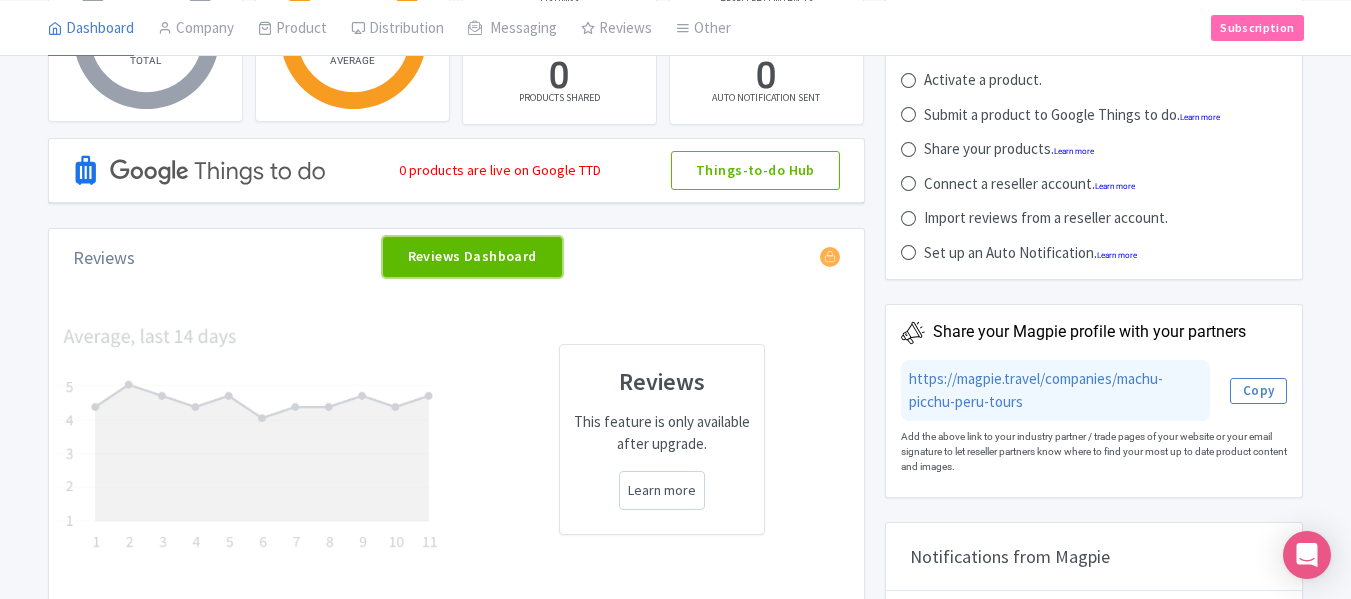 click on "Reviews Dashboard" at bounding box center [472, 257] 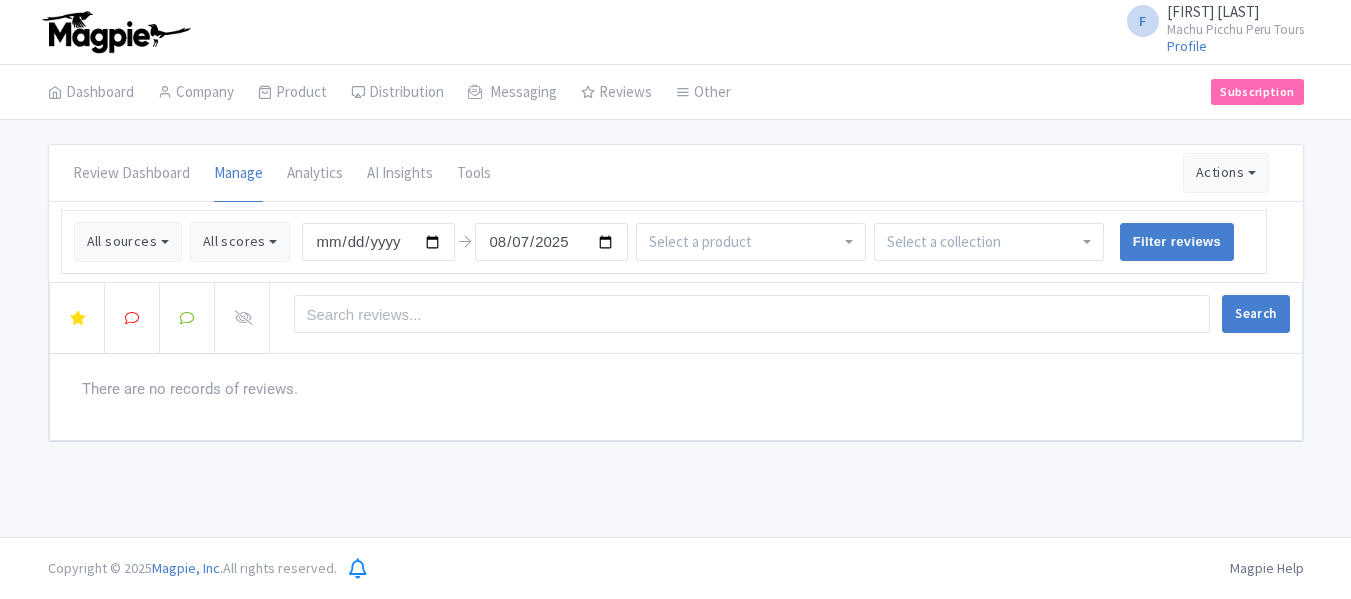 scroll, scrollTop: 0, scrollLeft: 0, axis: both 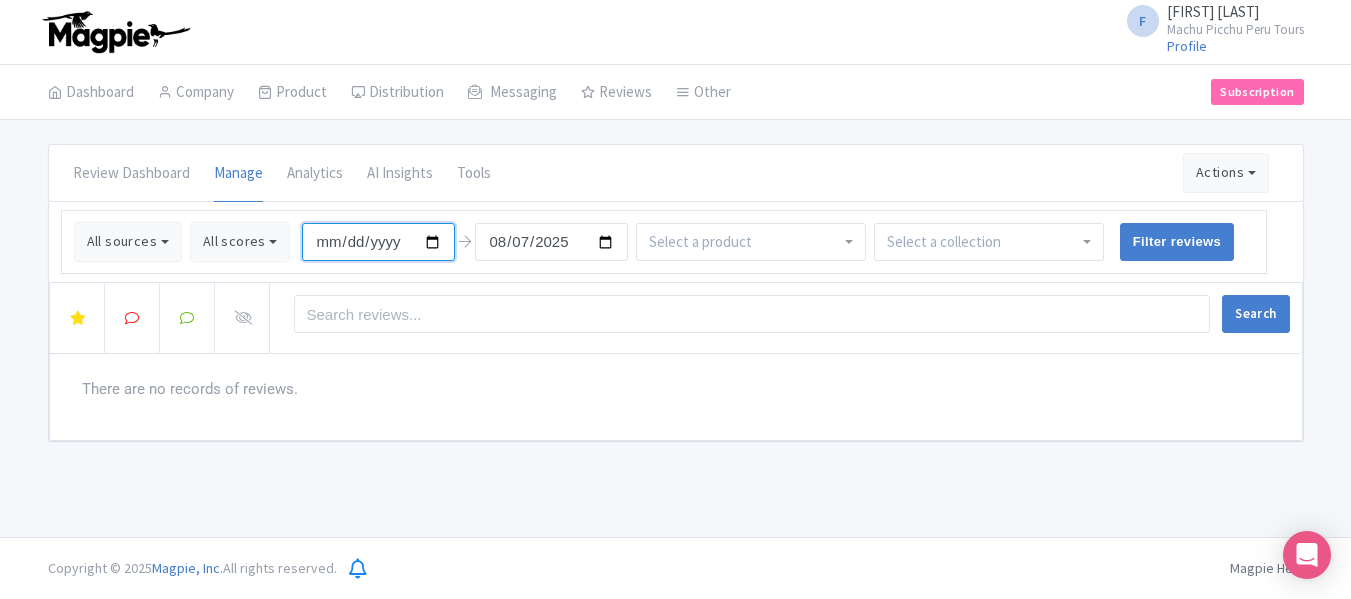 click on "2024-08-07" at bounding box center [378, 242] 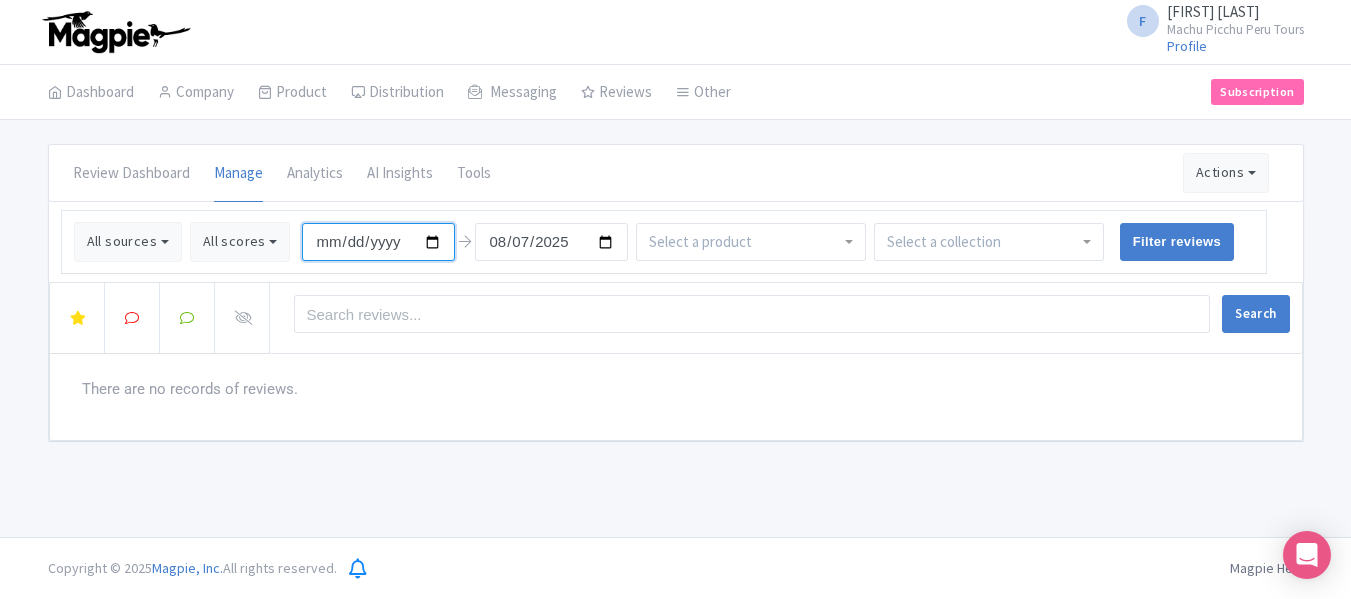 type on "[DATE]" 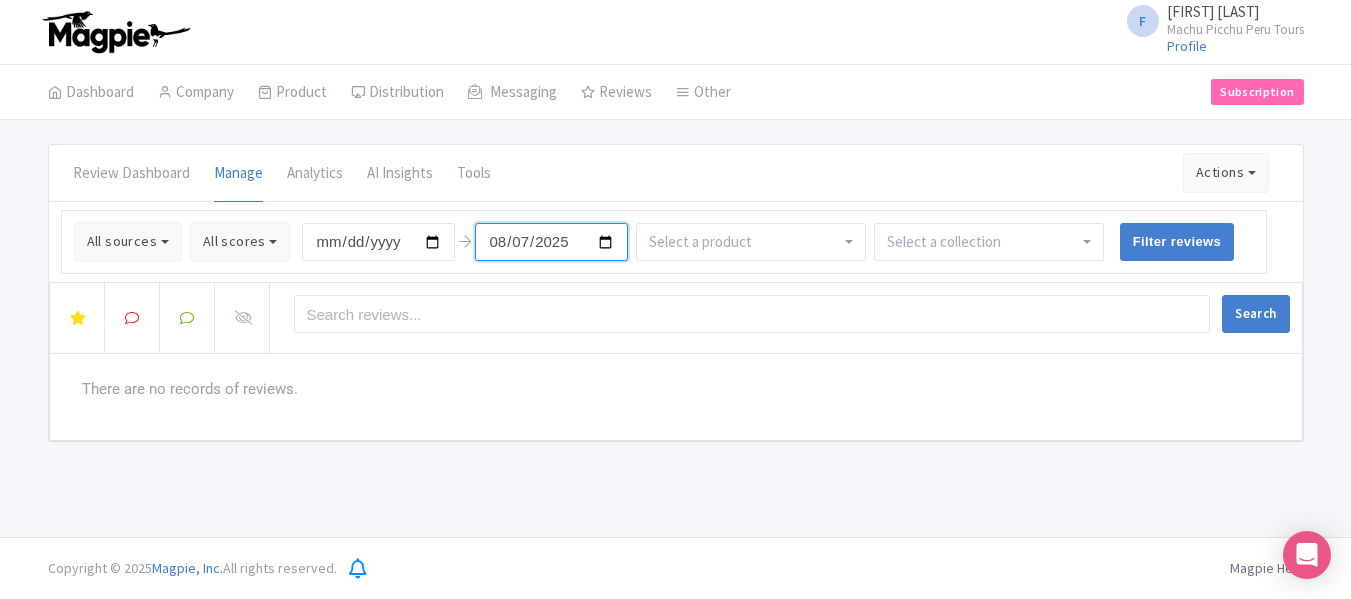 click on "2025-08-07" at bounding box center (551, 242) 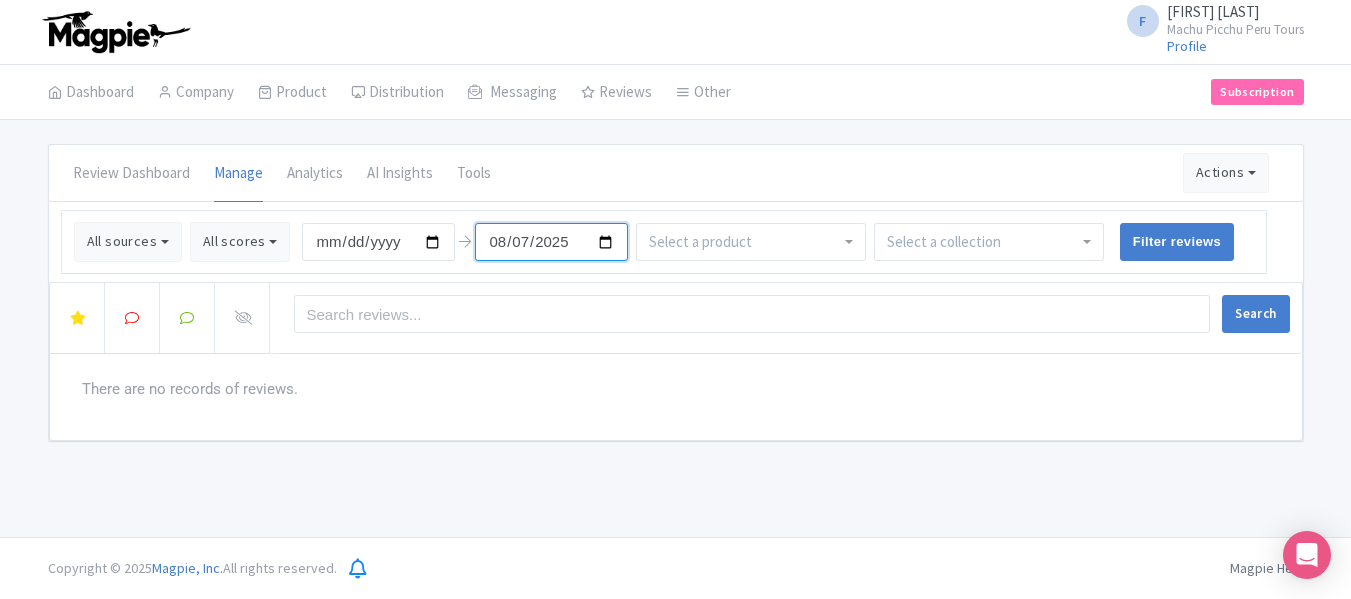 type on "[DATE]" 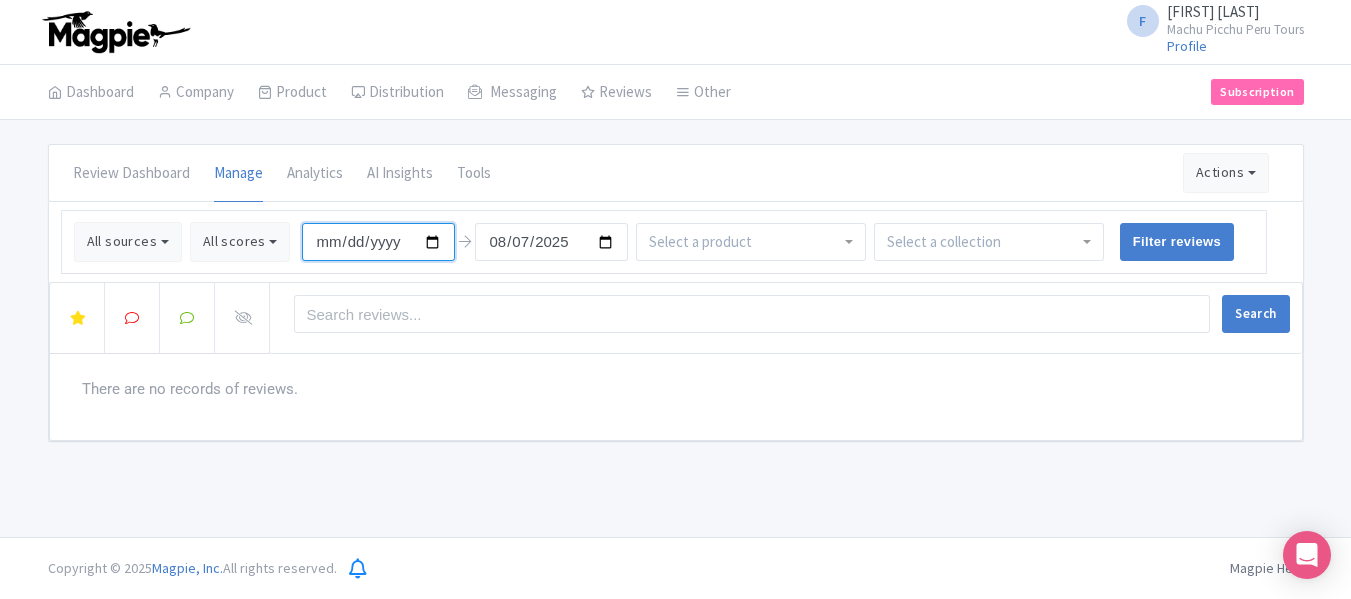 click on "[DATE]" at bounding box center [378, 242] 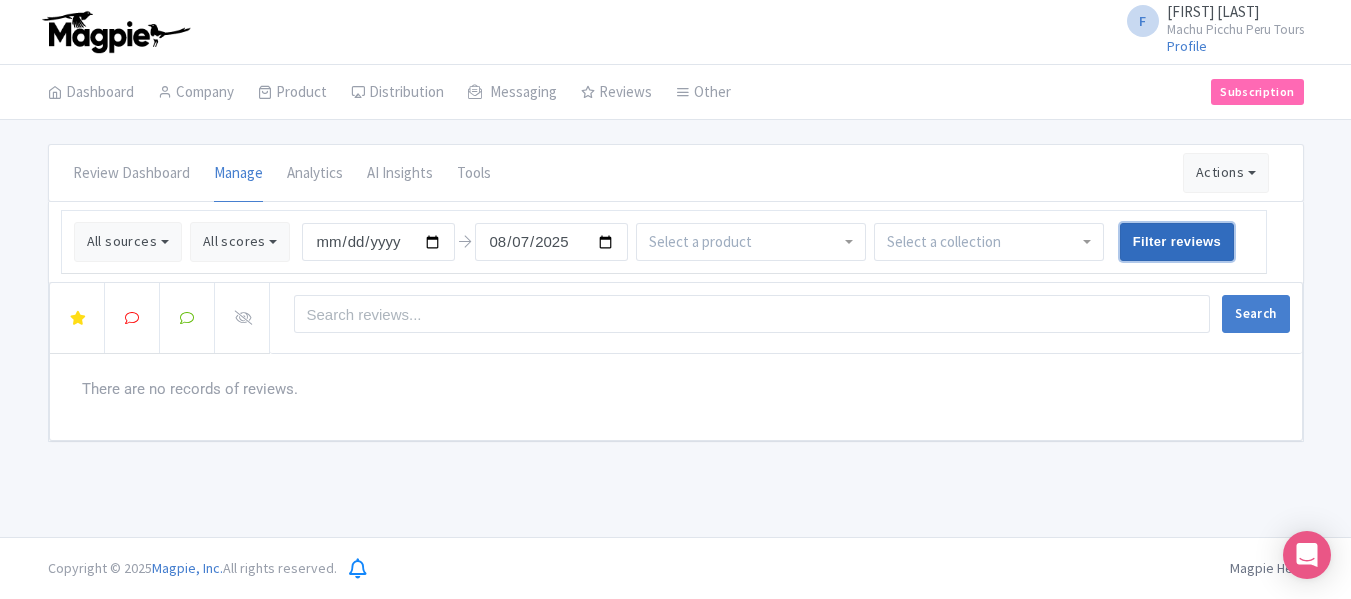 click on "Filter reviews" at bounding box center (1177, 242) 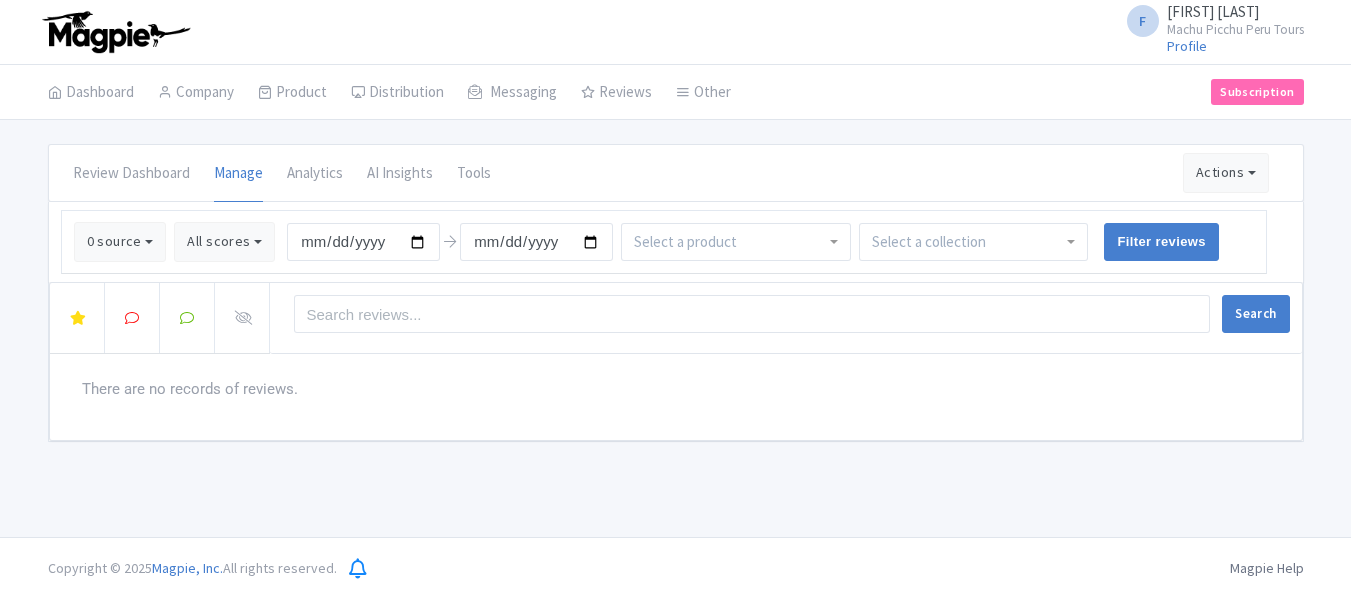 scroll, scrollTop: 0, scrollLeft: 0, axis: both 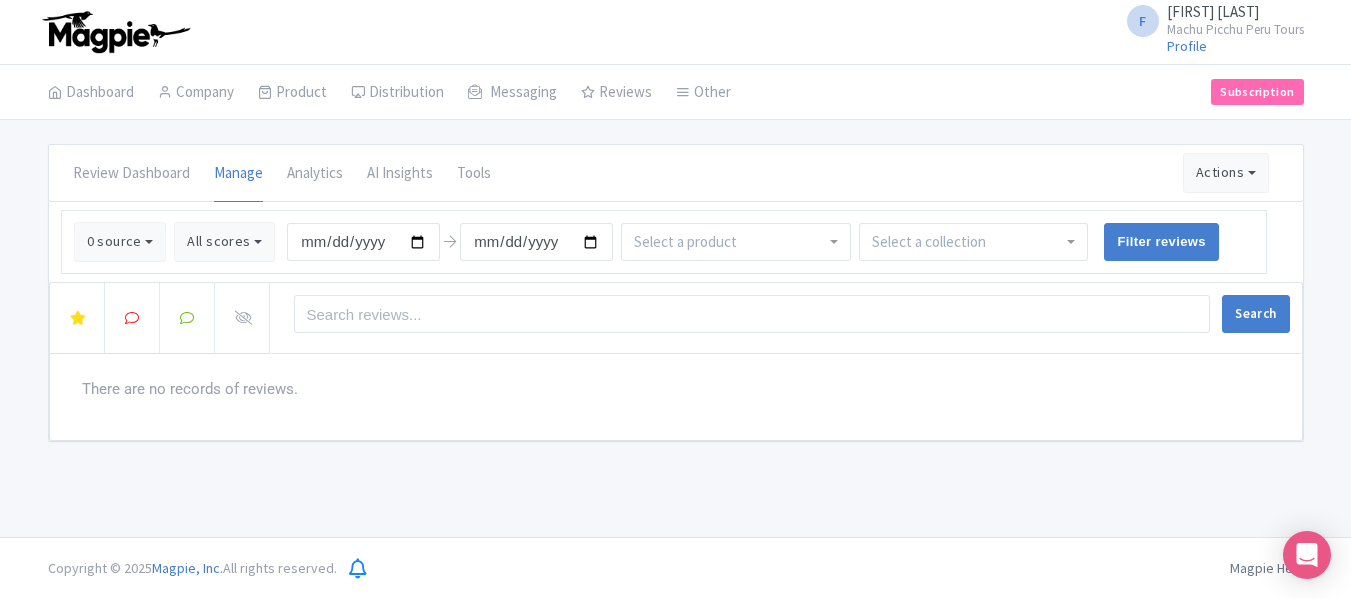 click on "There are no records of reviews." at bounding box center [676, 389] 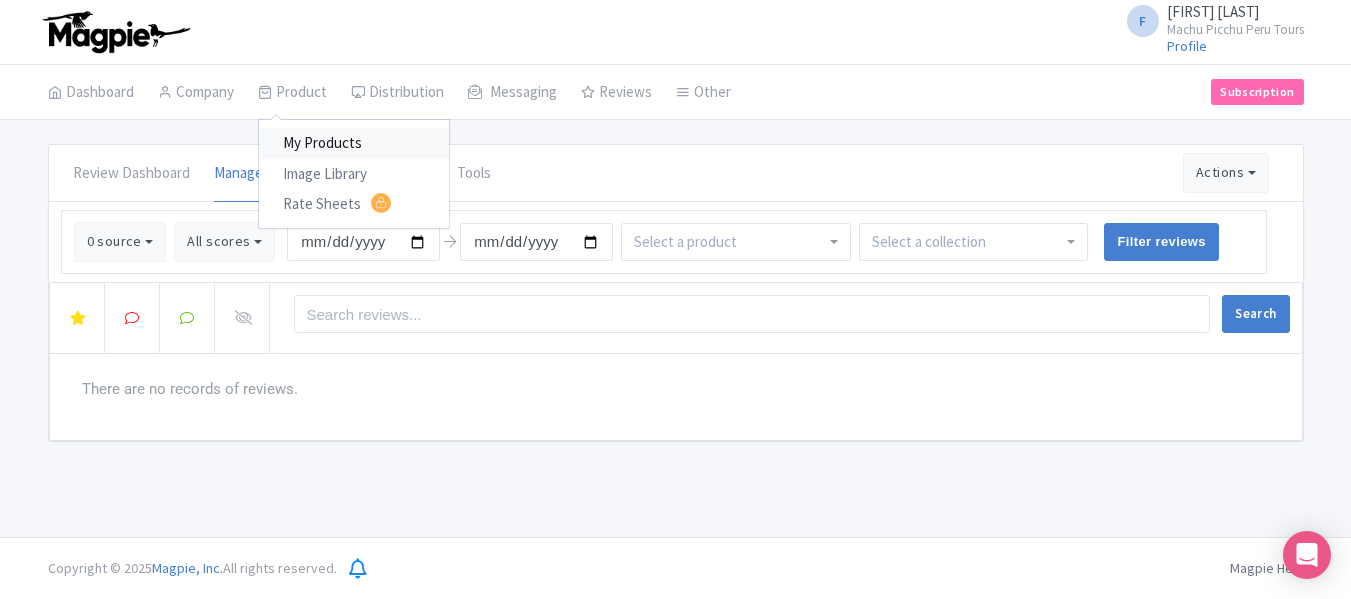 click on "My Products" at bounding box center (354, 143) 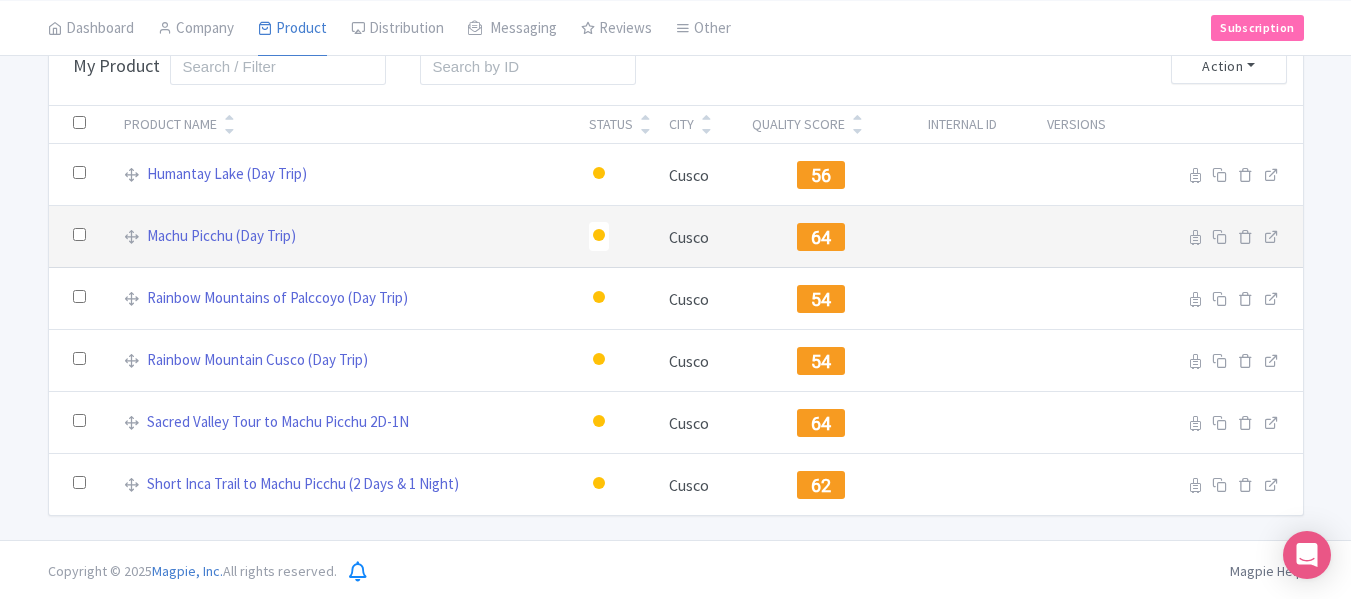 scroll, scrollTop: 121, scrollLeft: 0, axis: vertical 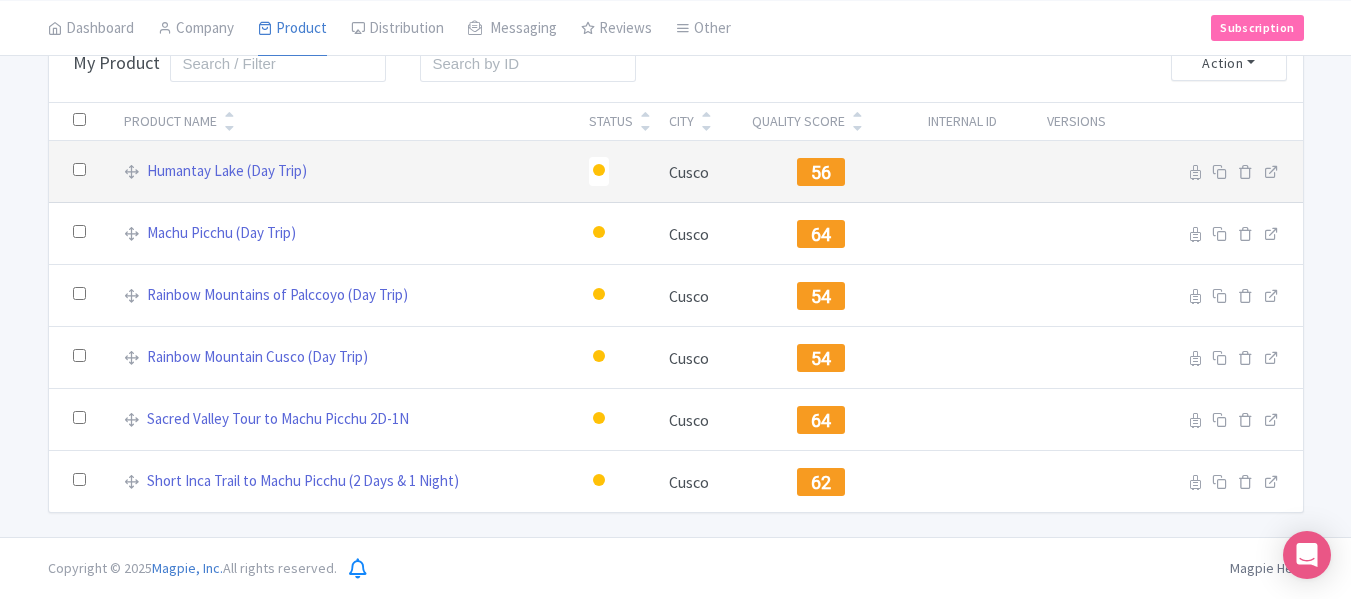 click on "56" at bounding box center [821, 172] 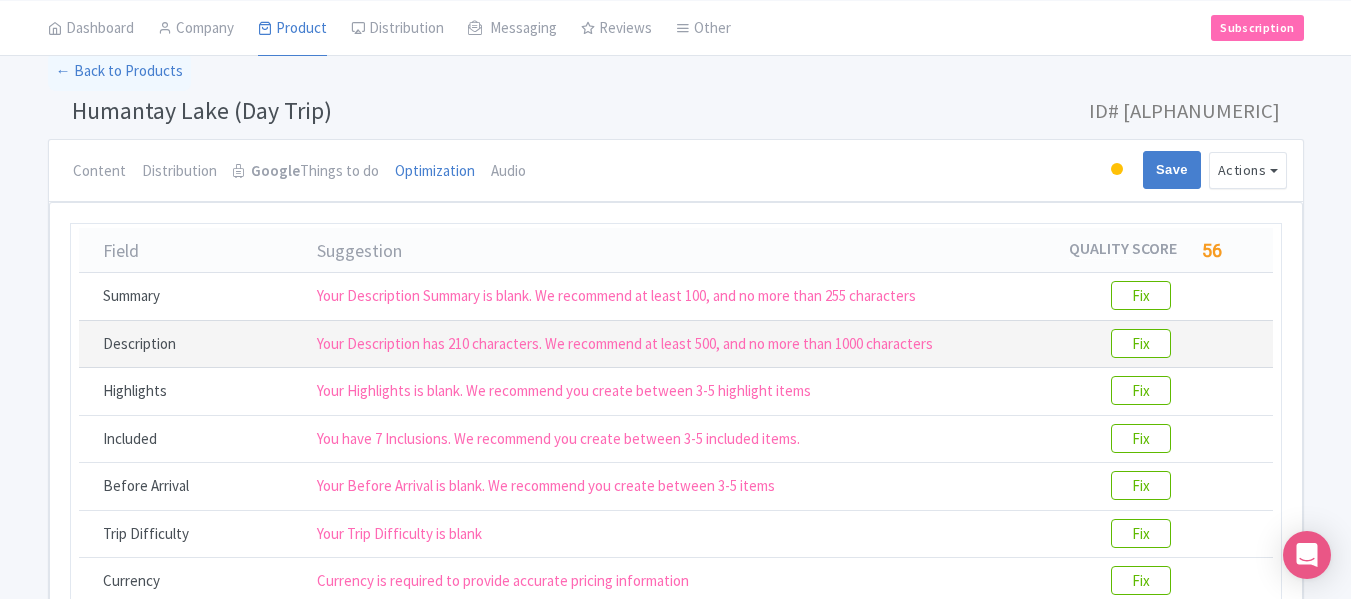 scroll, scrollTop: 0, scrollLeft: 0, axis: both 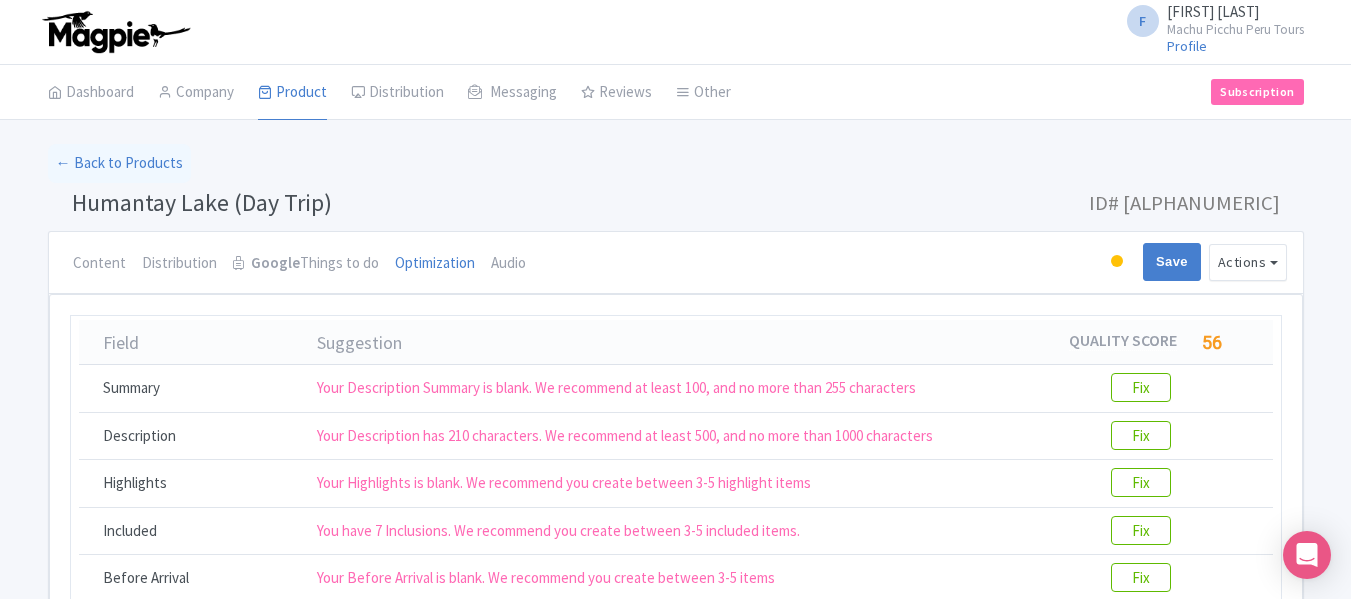 click on "Machu Picchu Peru Tours" at bounding box center (1235, 29) 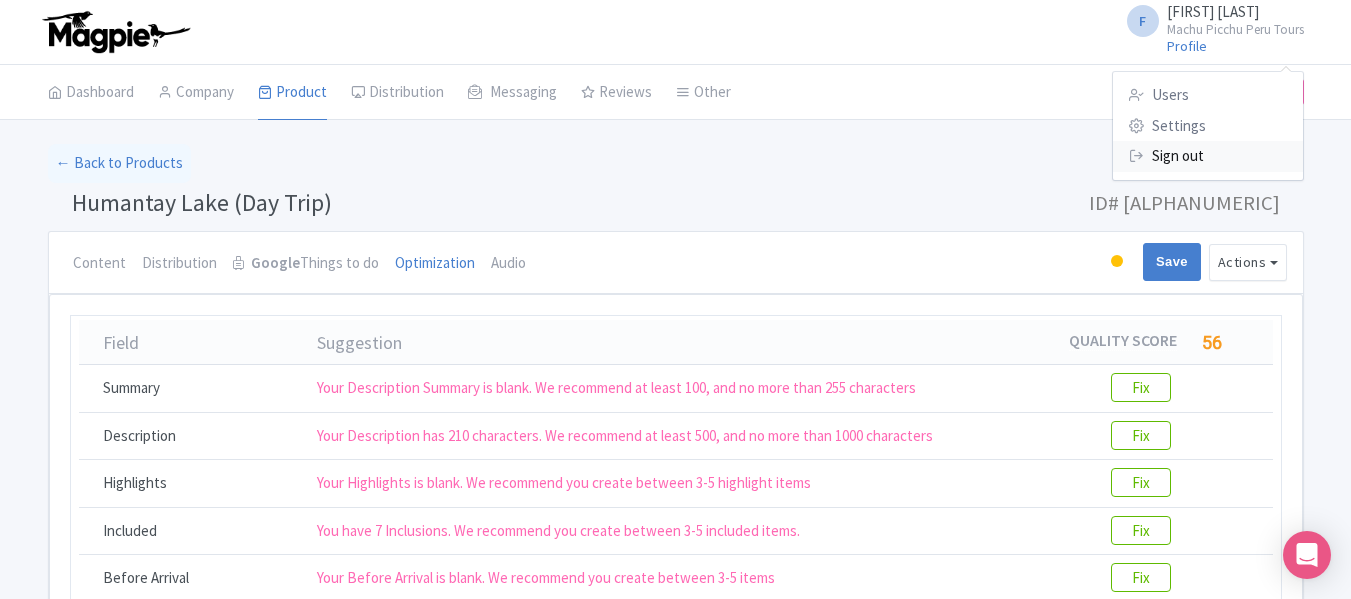 click at bounding box center [1136, 155] 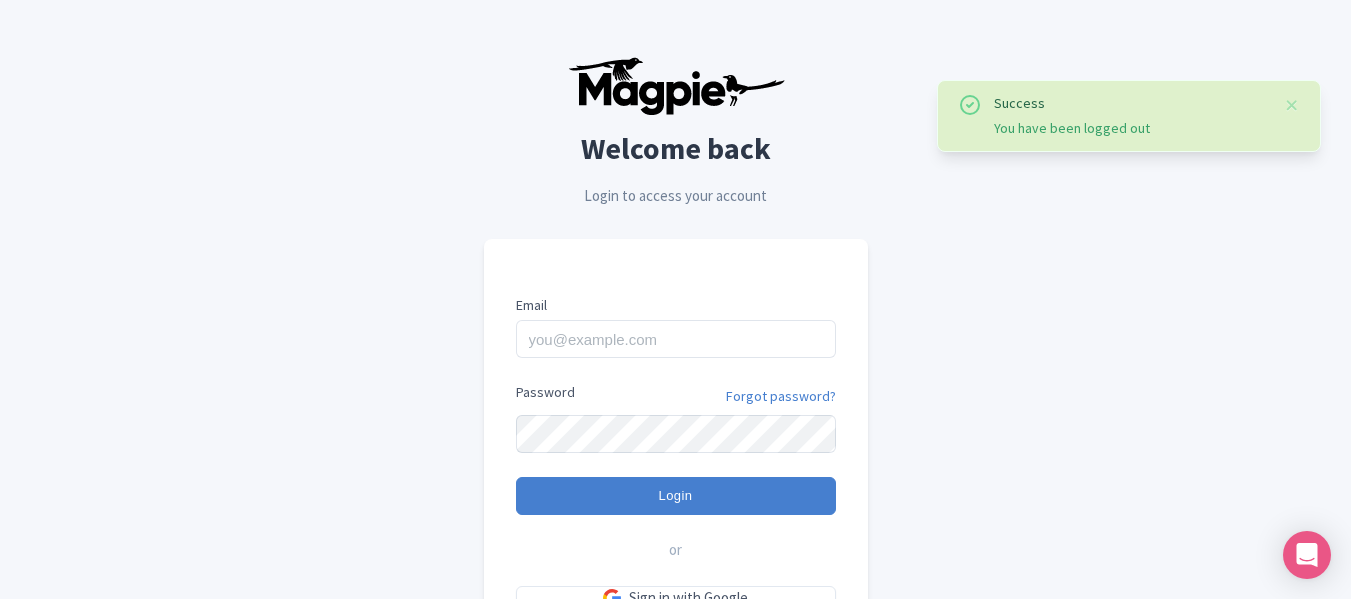 scroll, scrollTop: 0, scrollLeft: 0, axis: both 